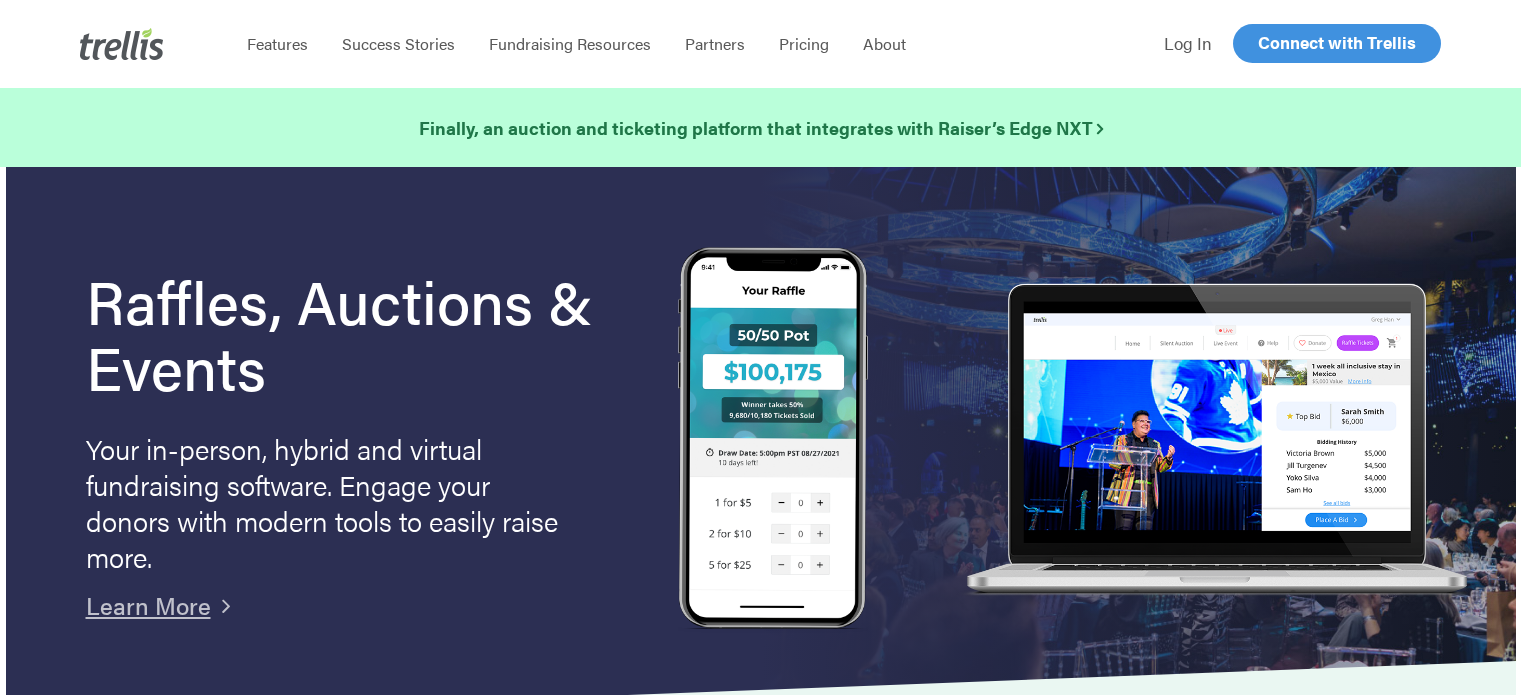 scroll, scrollTop: 0, scrollLeft: 0, axis: both 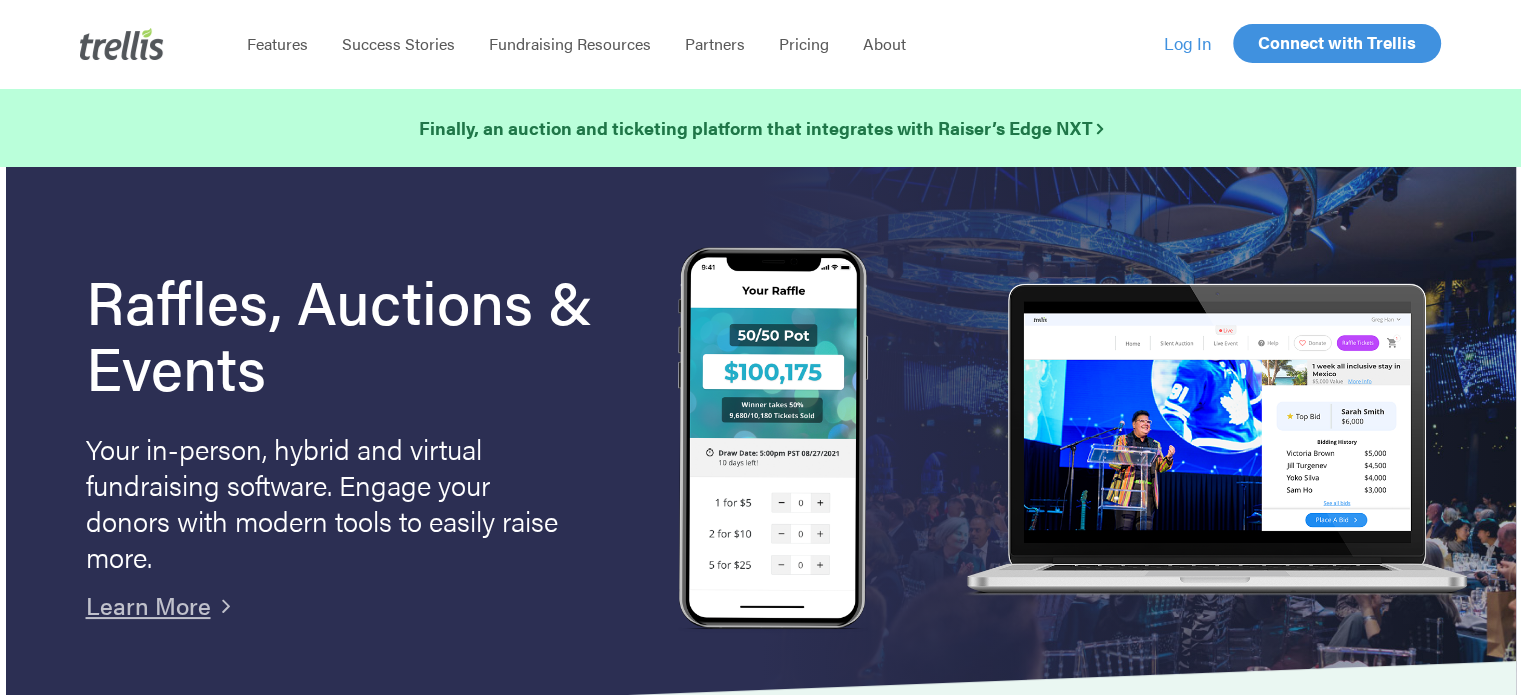 click on "Log In" at bounding box center (1188, 43) 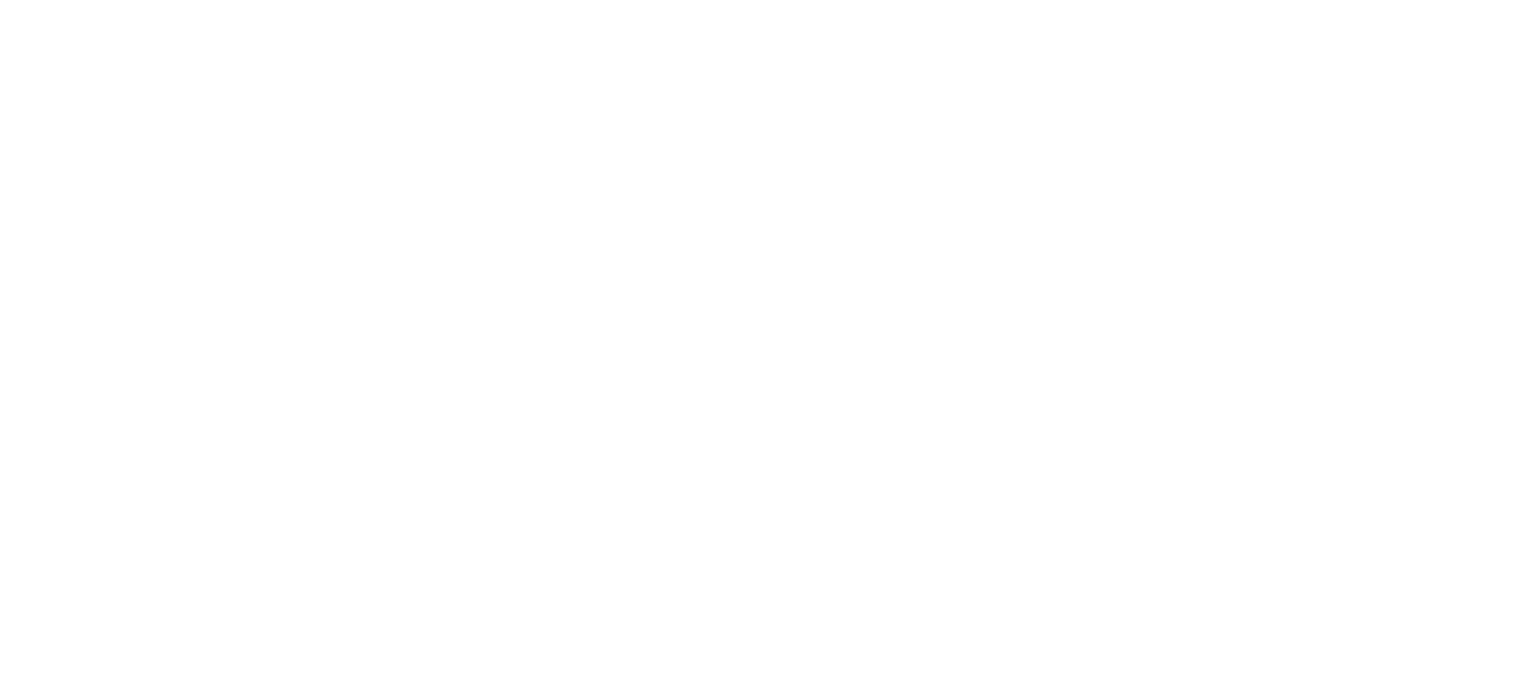 scroll, scrollTop: 0, scrollLeft: 0, axis: both 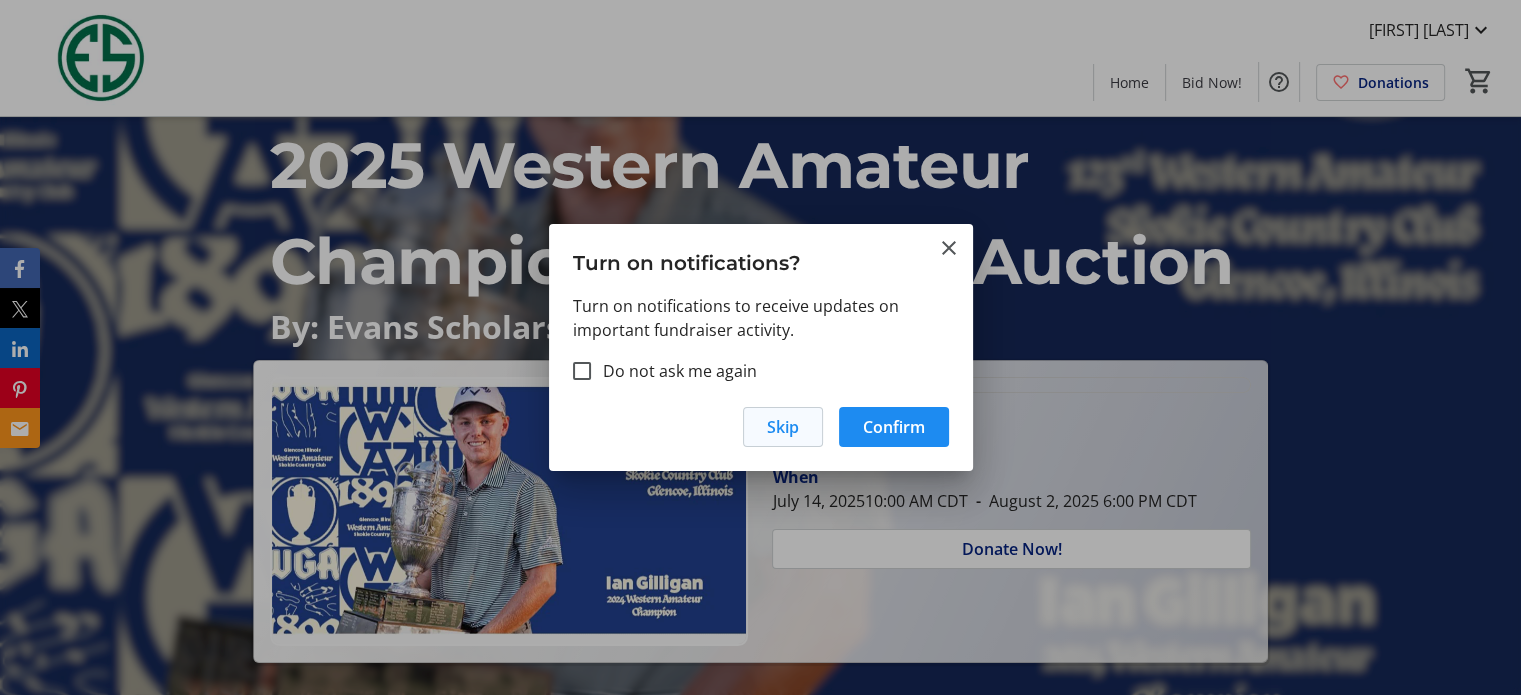 click on "Skip" at bounding box center (783, 427) 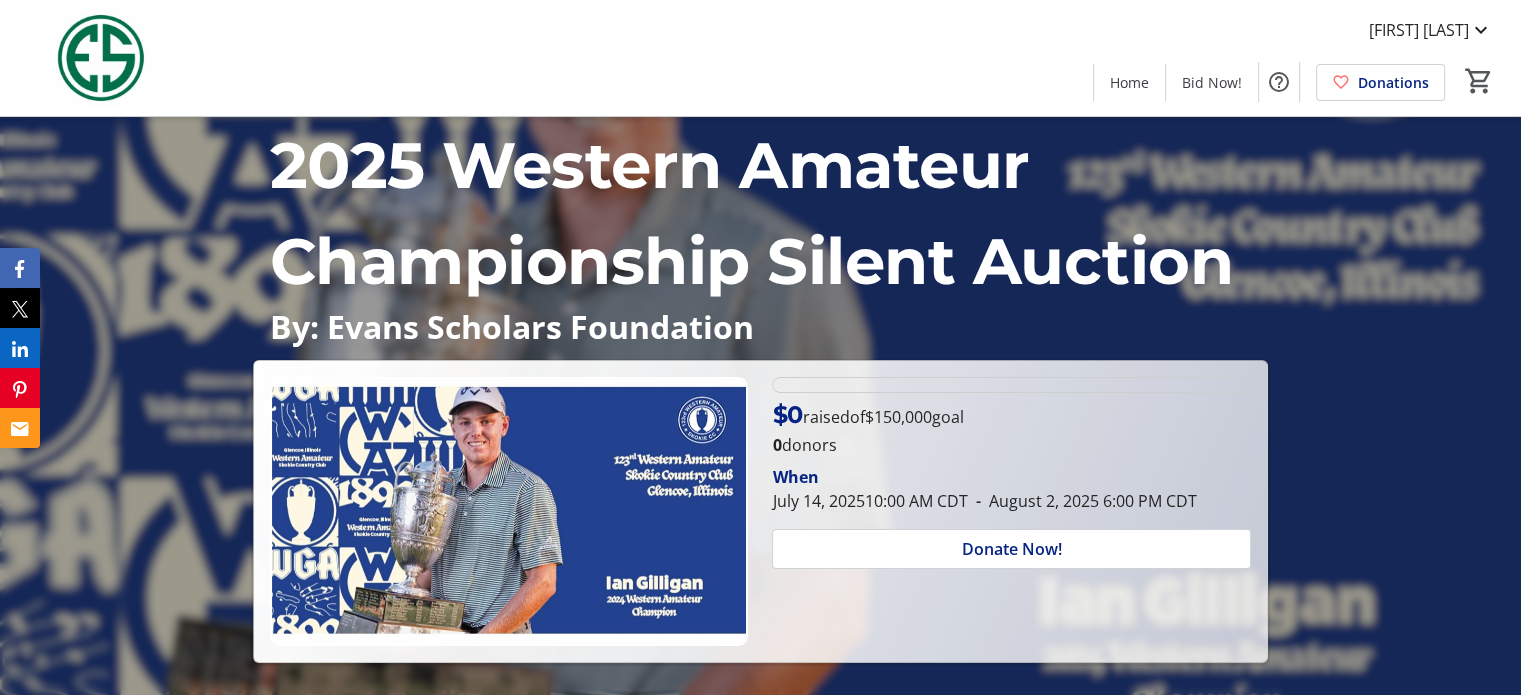 scroll, scrollTop: 100, scrollLeft: 0, axis: vertical 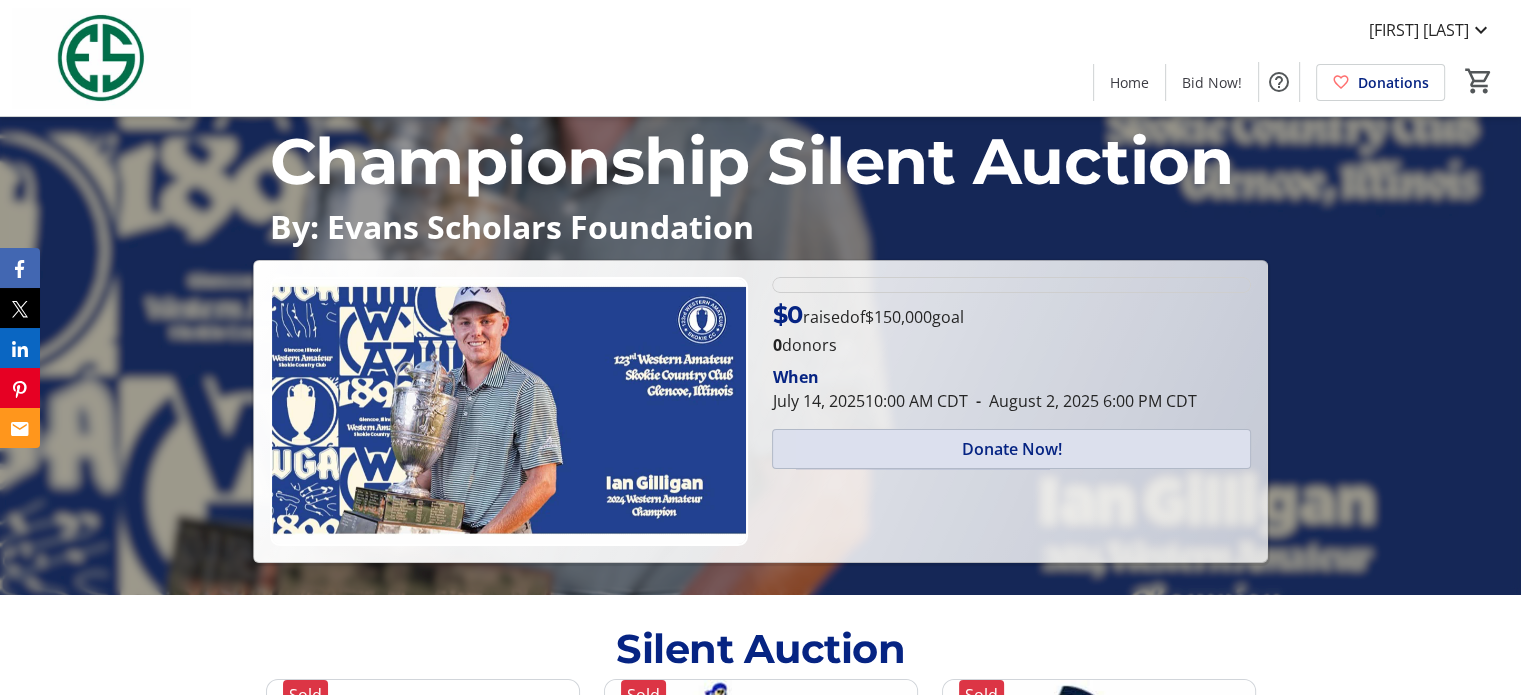 click at bounding box center (1011, 449) 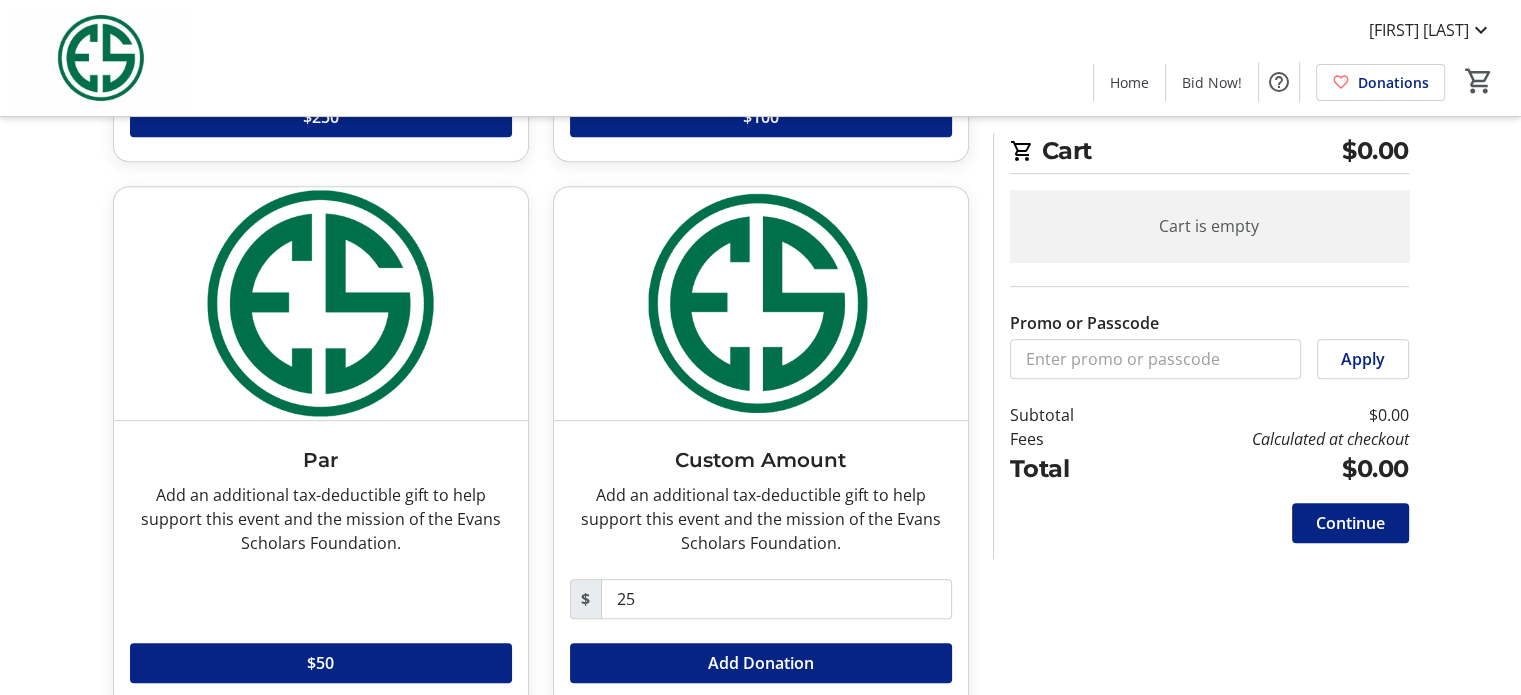 scroll, scrollTop: 1037, scrollLeft: 0, axis: vertical 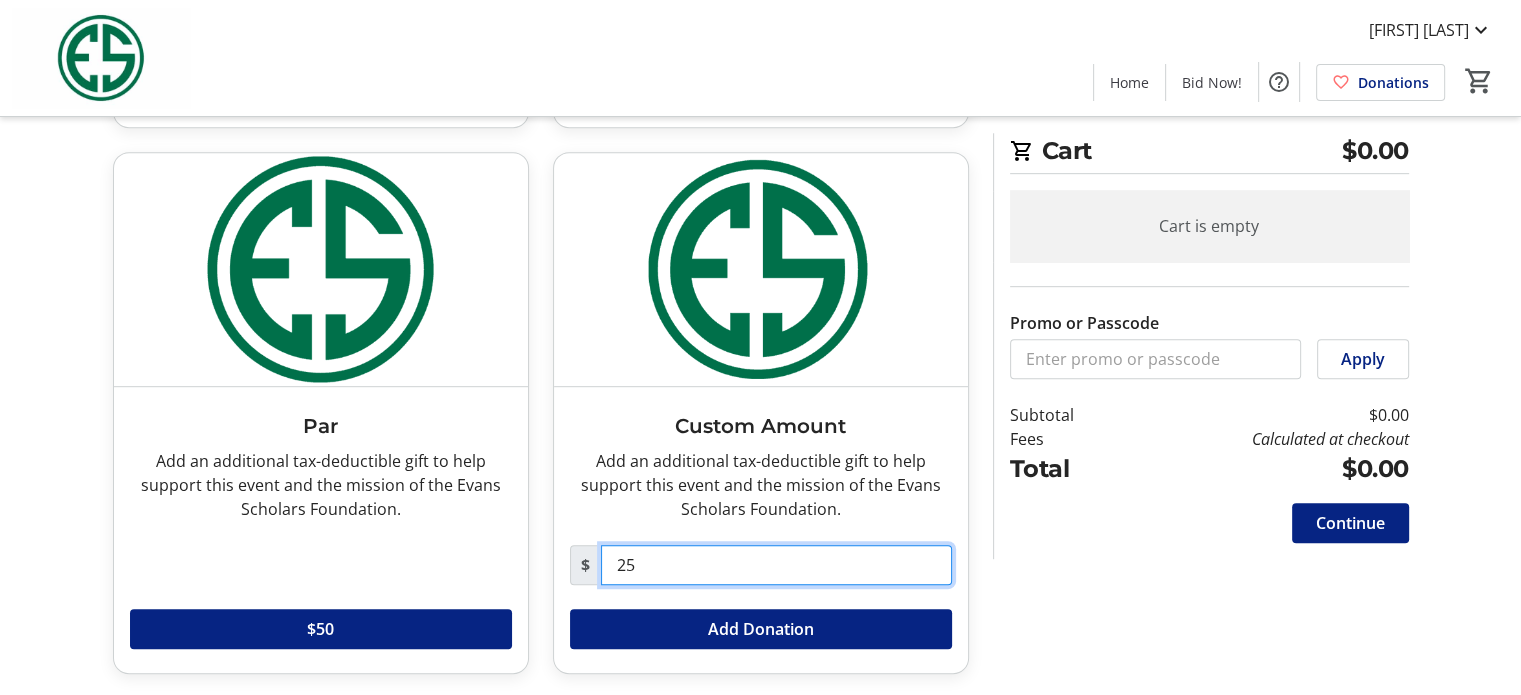 click on "25" at bounding box center [776, 565] 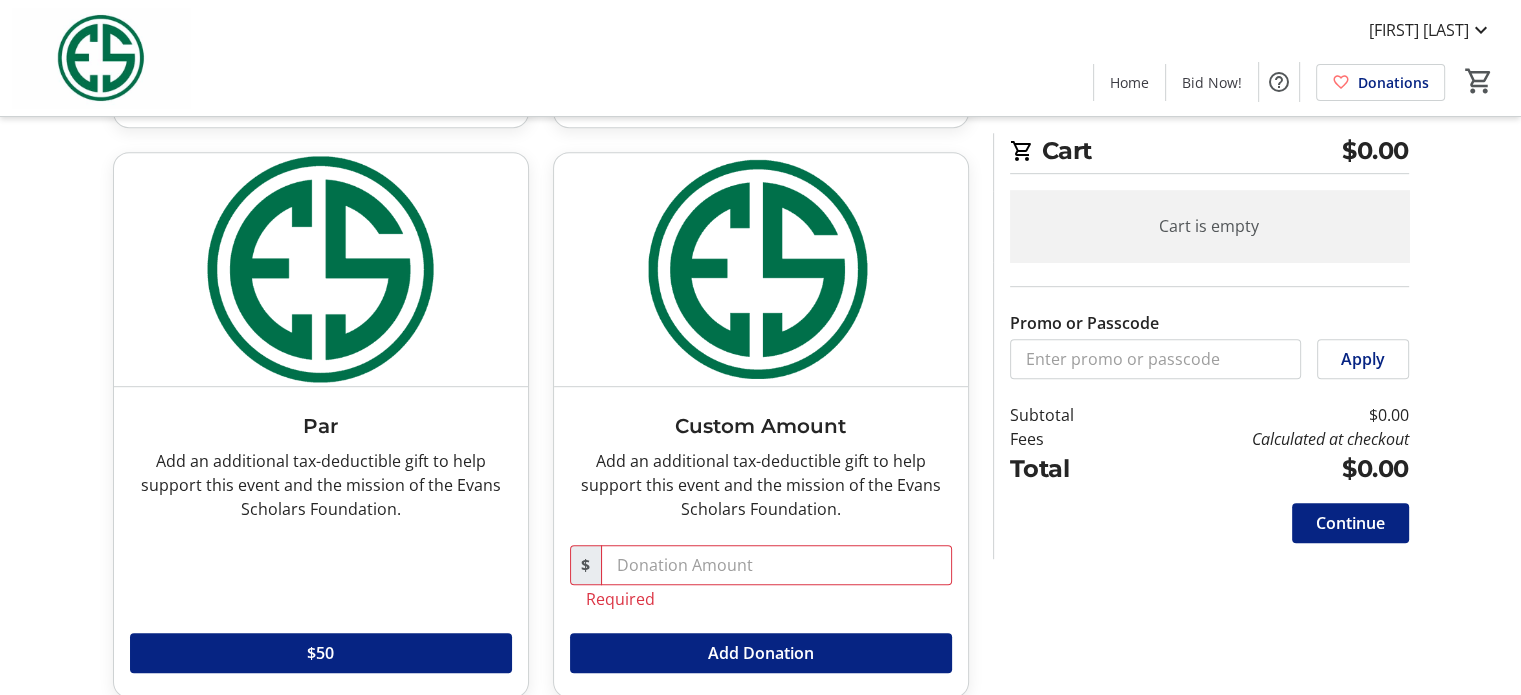 click on "Custom Amount  Add an additional tax-deductible gift to help support this event and the mission of the Evans Scholars Foundation.  Read more  Add an additional tax-deductible gift to help support this event and the mission of the Evans Scholars Foundation. $  Required   Add Donation" 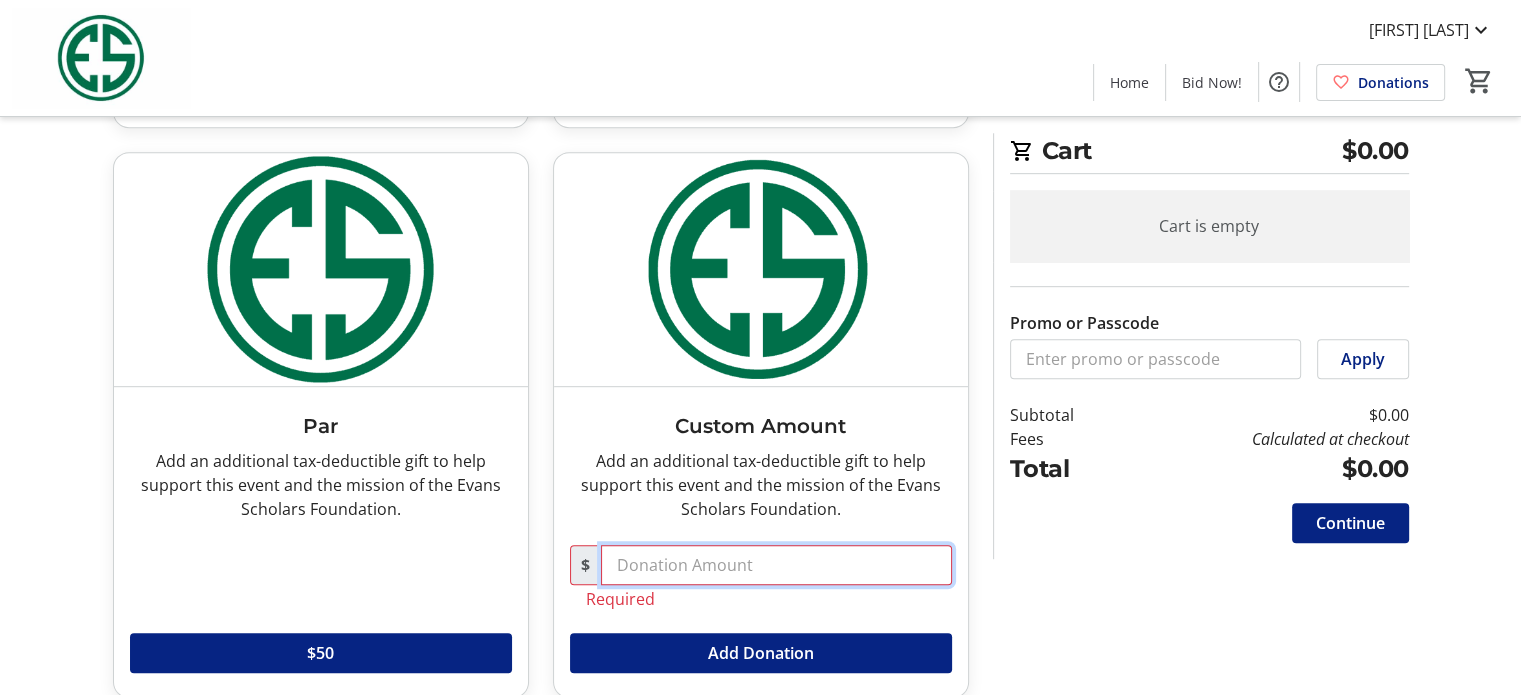 click at bounding box center (776, 565) 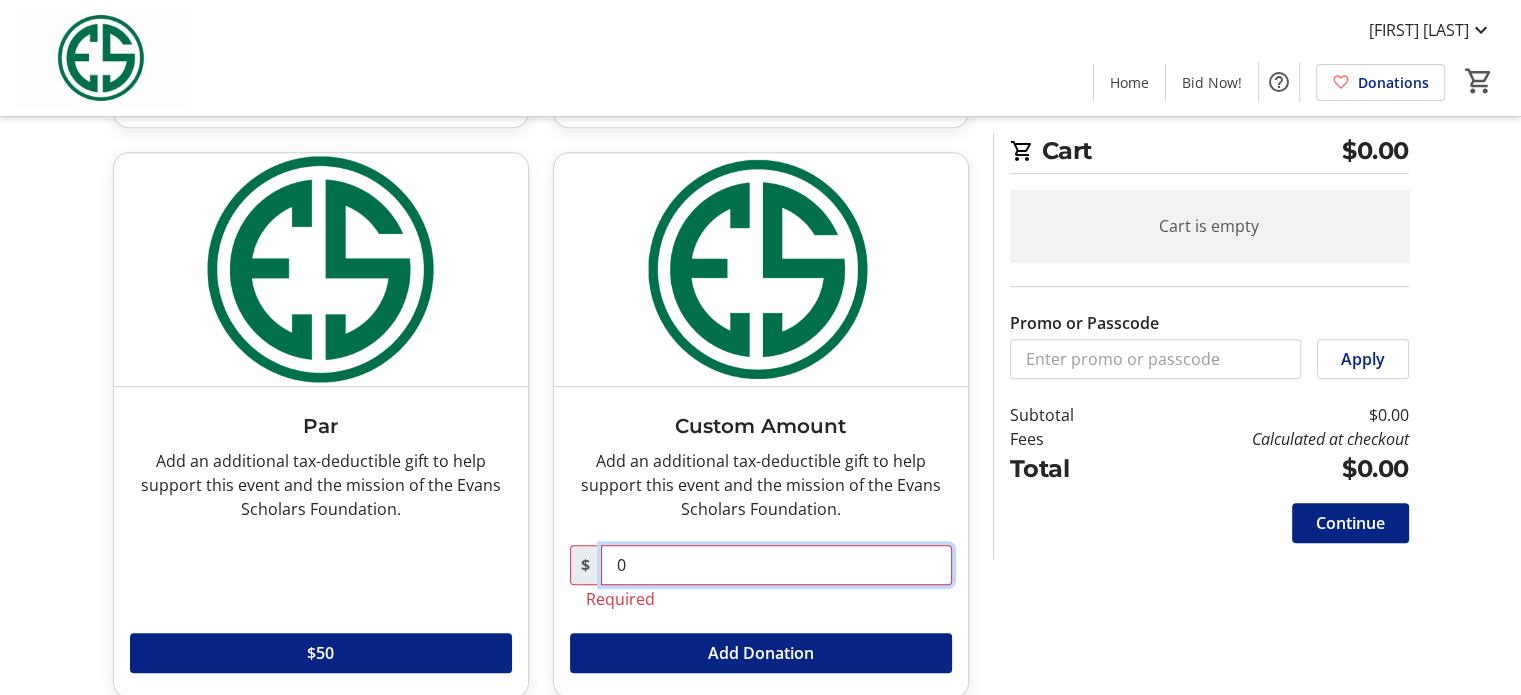 type on "0" 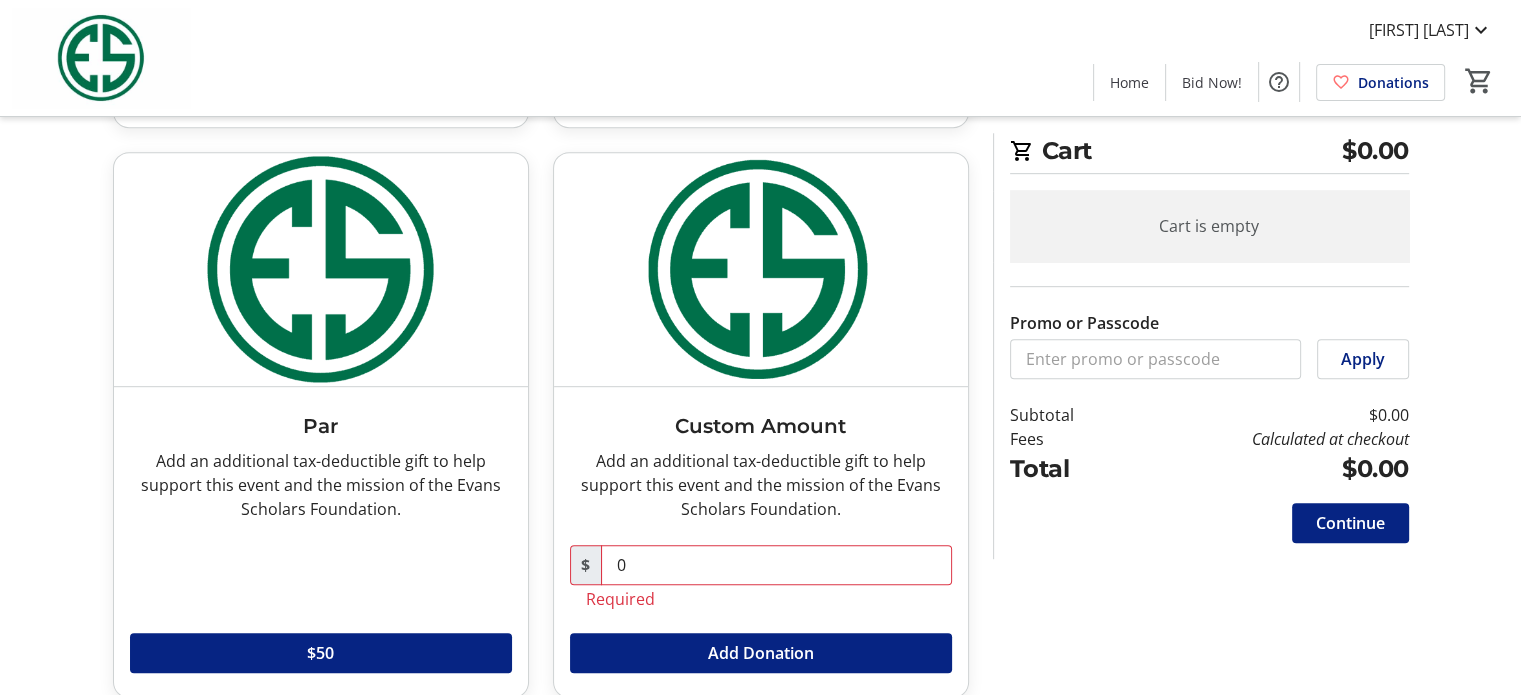 type 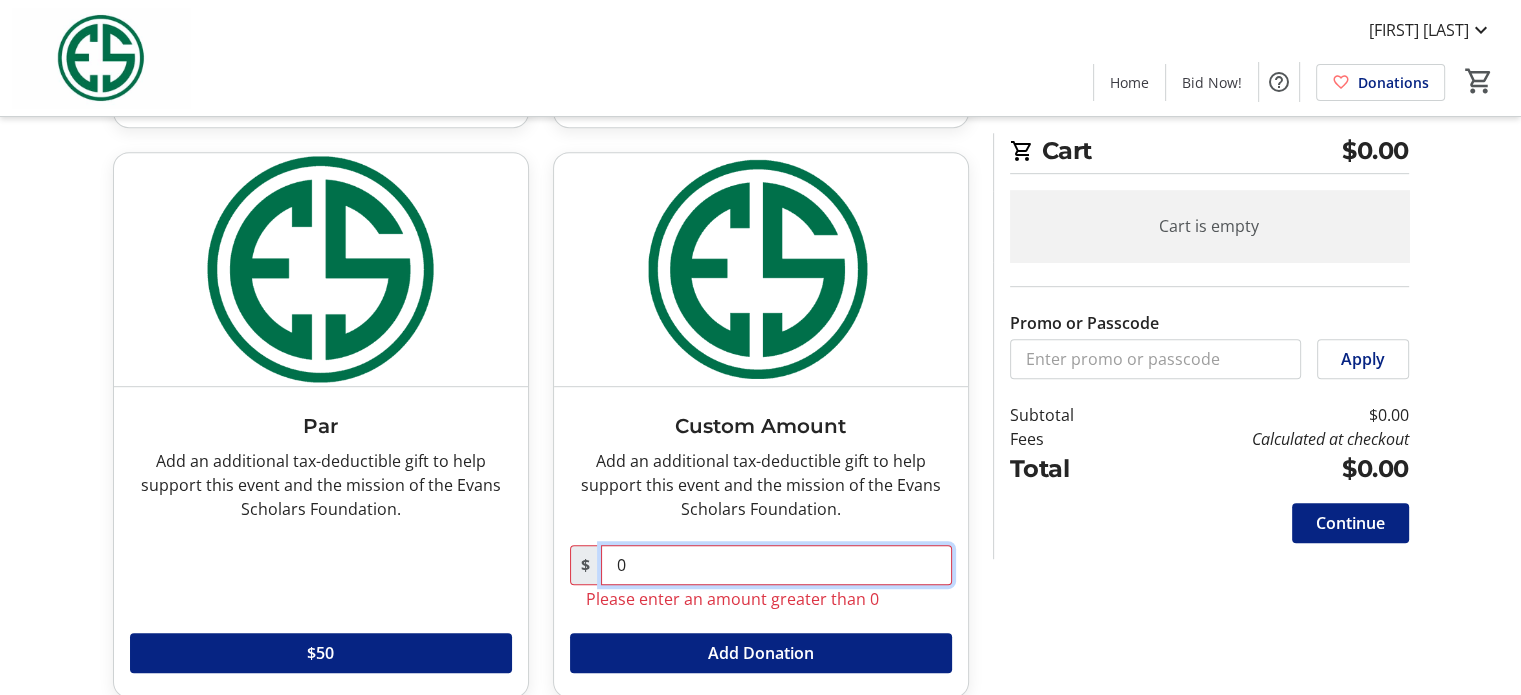 drag, startPoint x: 630, startPoint y: 562, endPoint x: 595, endPoint y: 563, distance: 35.014282 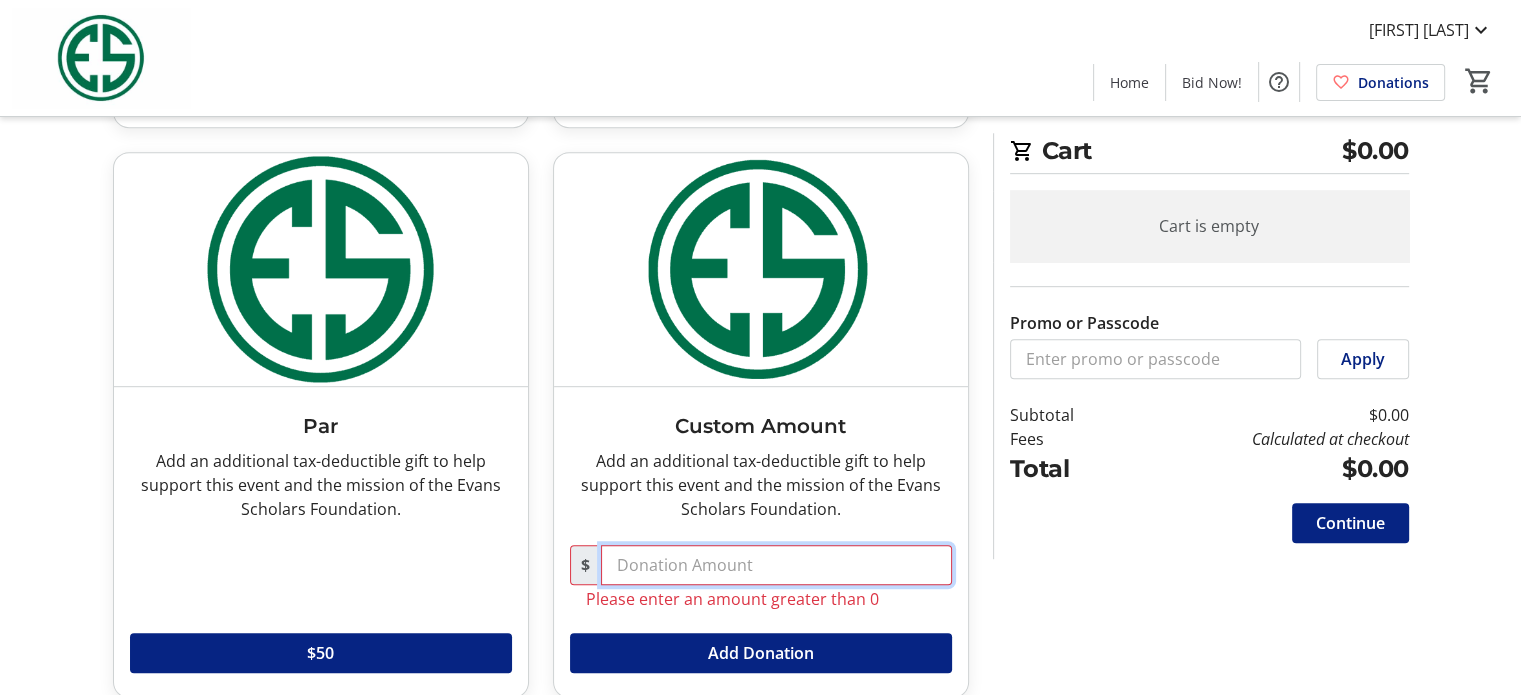 type on "1" 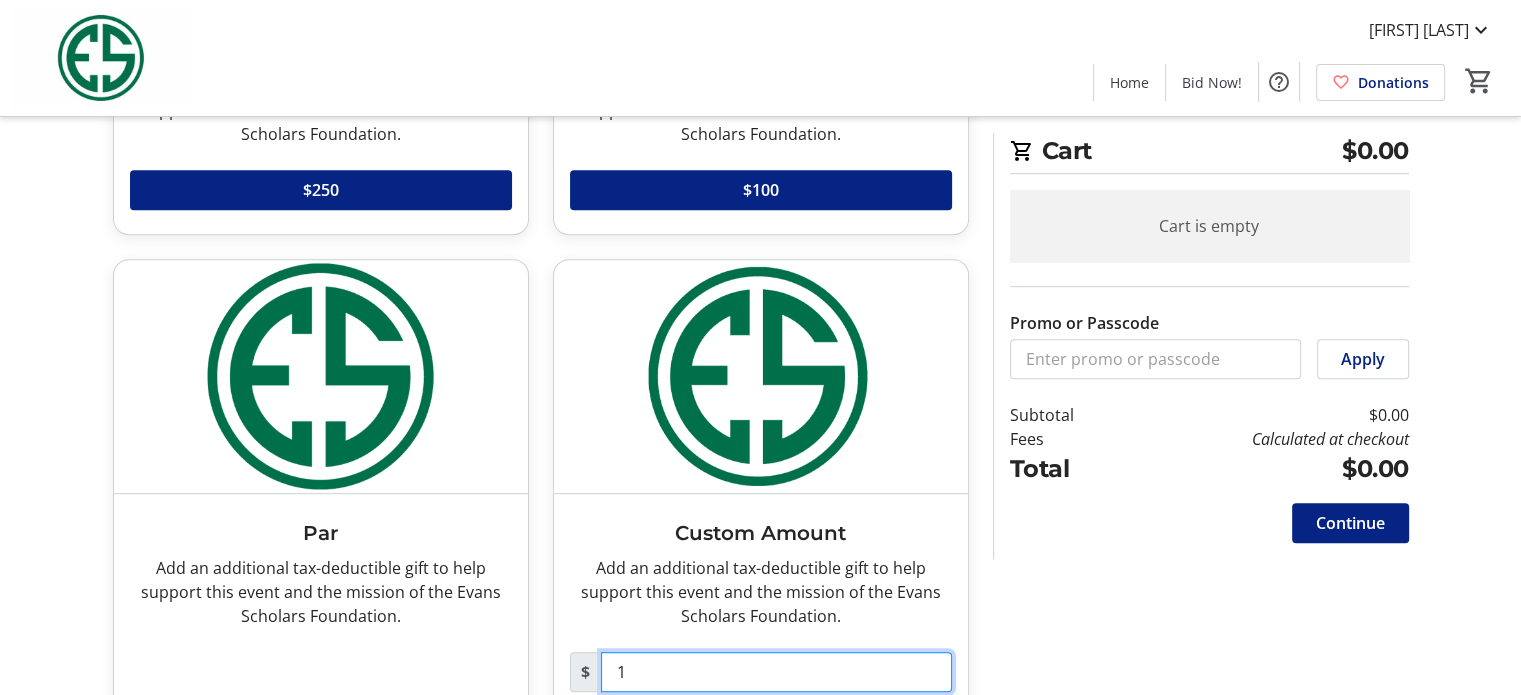 scroll, scrollTop: 1037, scrollLeft: 0, axis: vertical 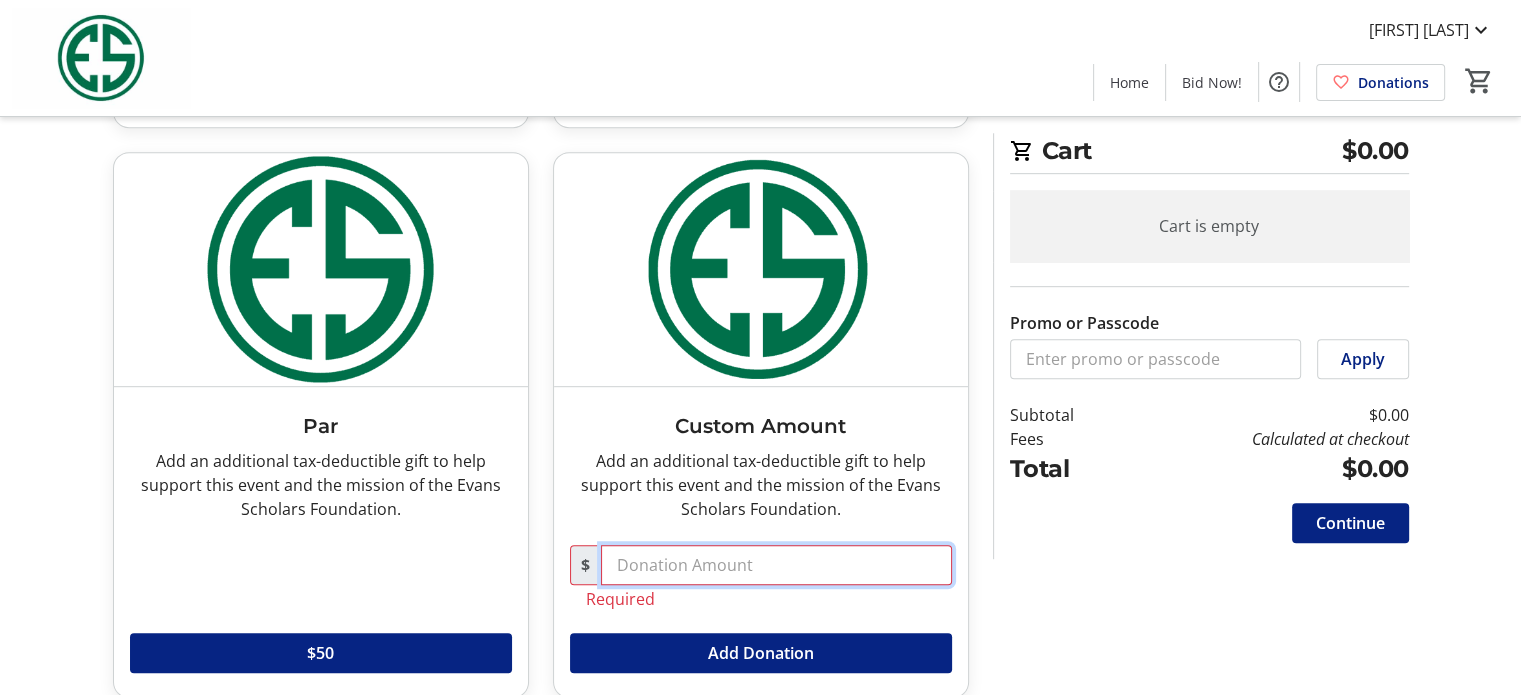 click at bounding box center [776, 565] 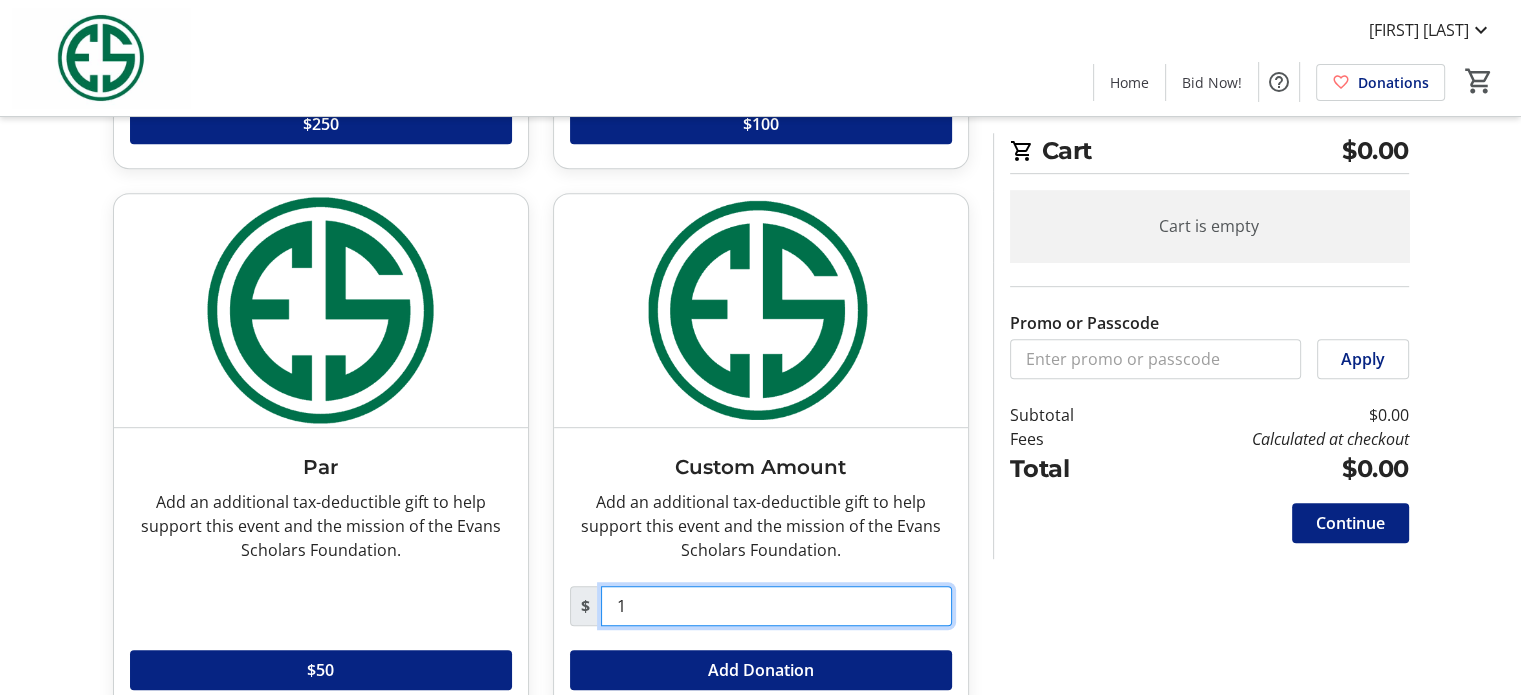 scroll, scrollTop: 837, scrollLeft: 0, axis: vertical 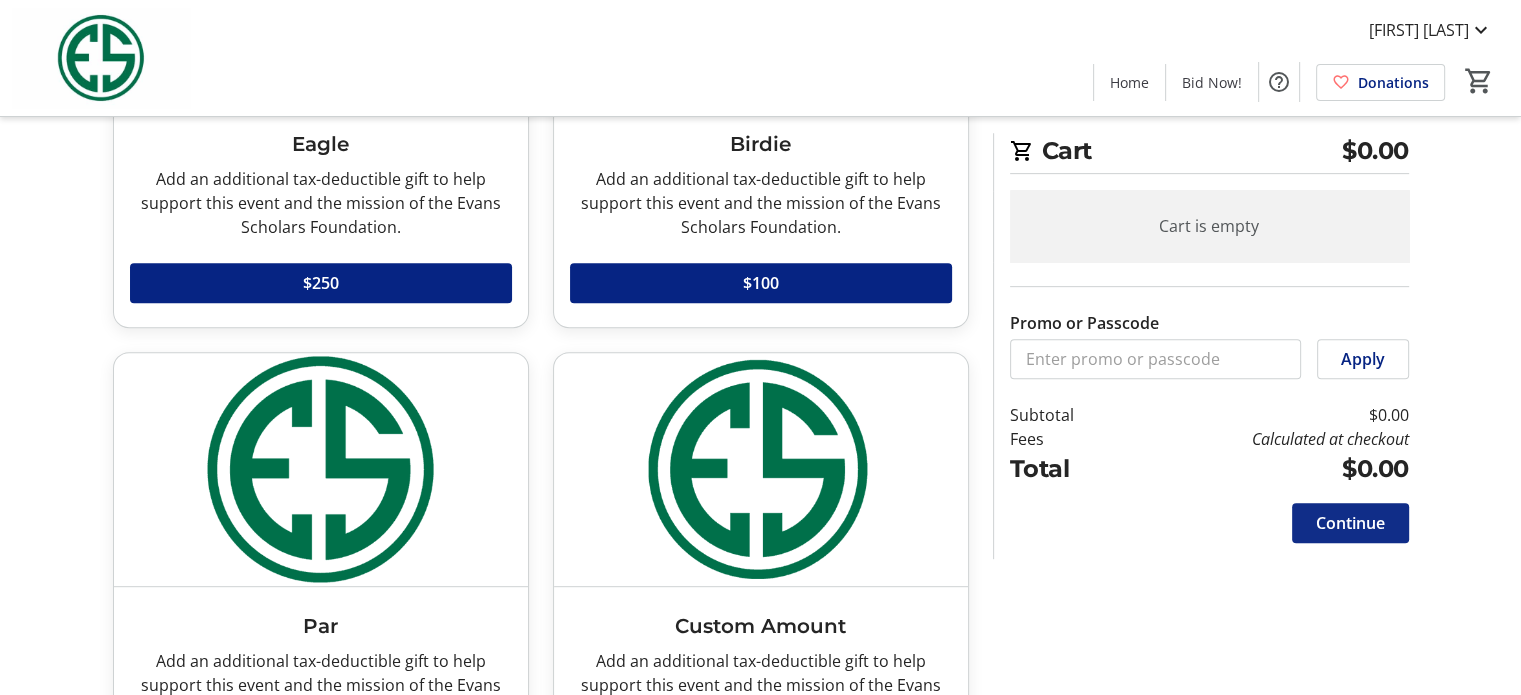 type on "1" 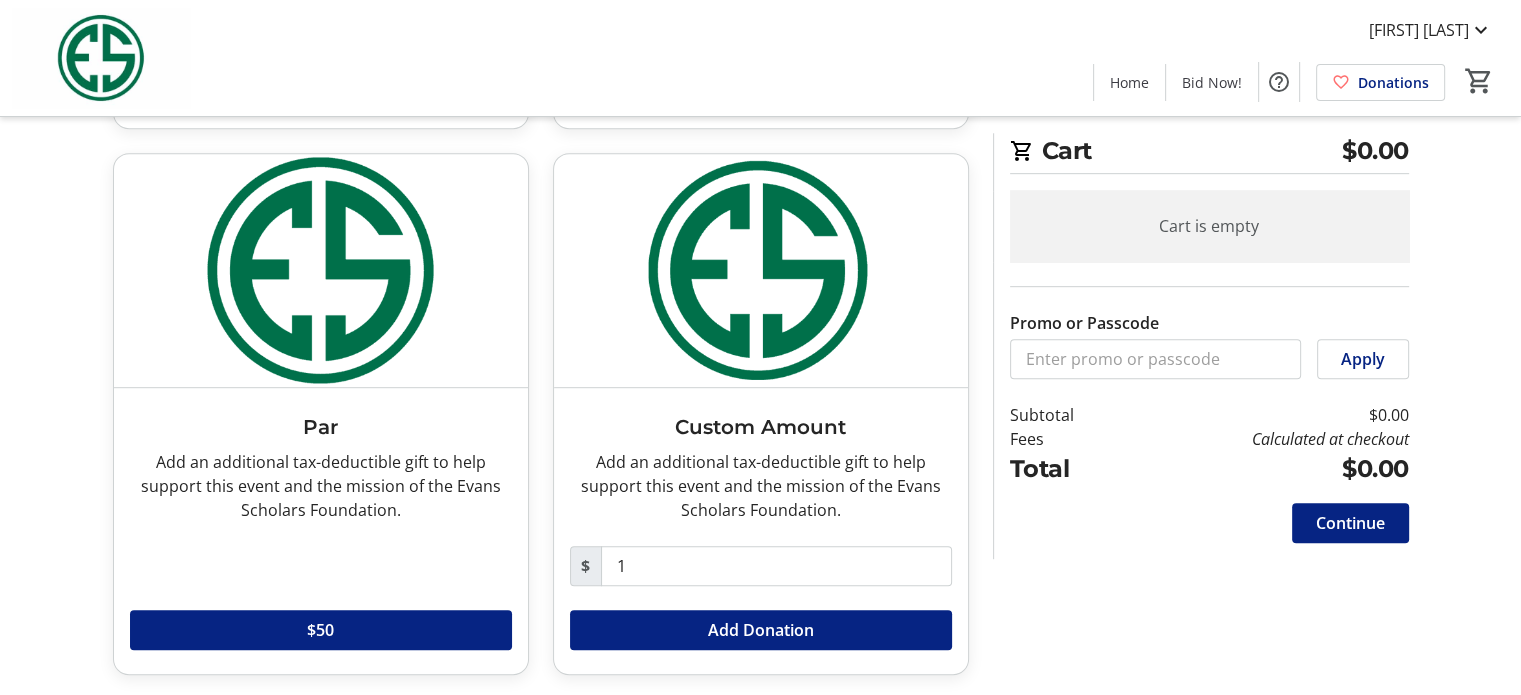 scroll, scrollTop: 1037, scrollLeft: 0, axis: vertical 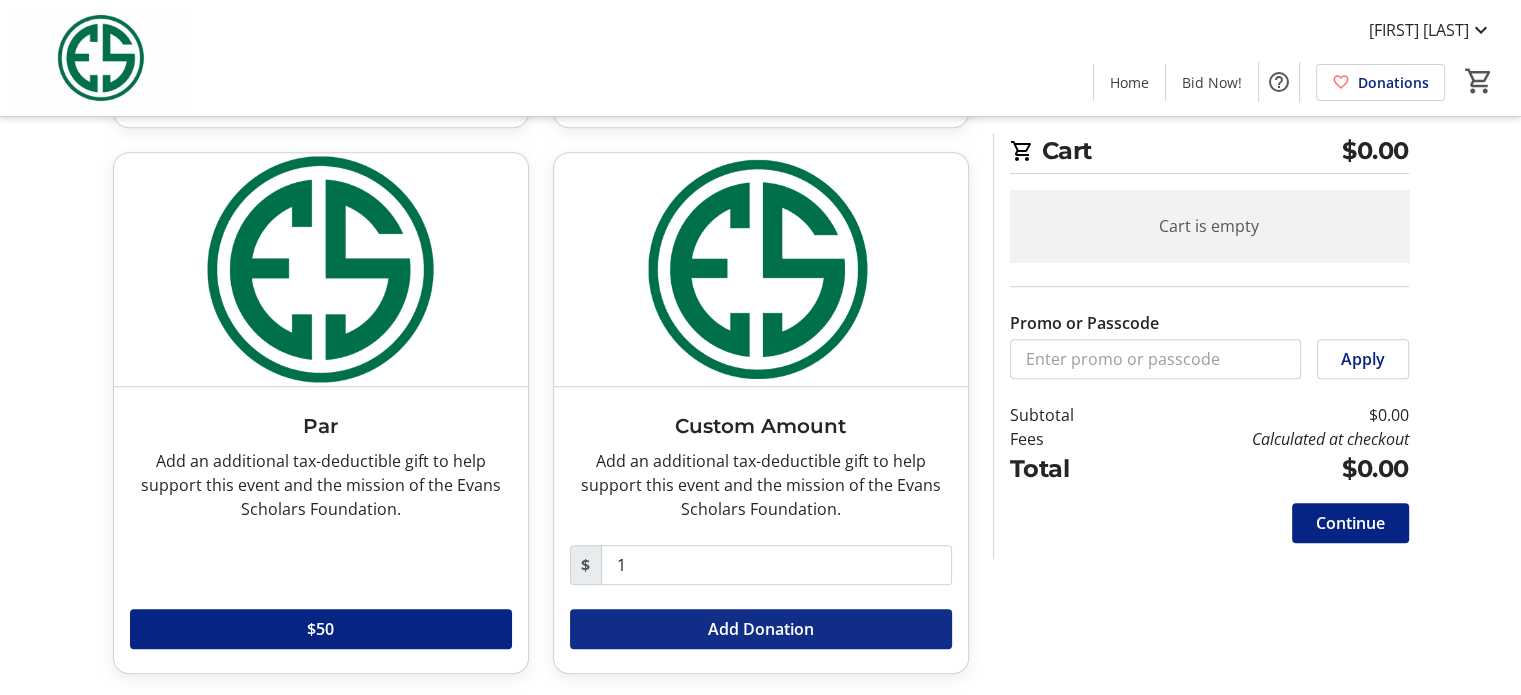 click 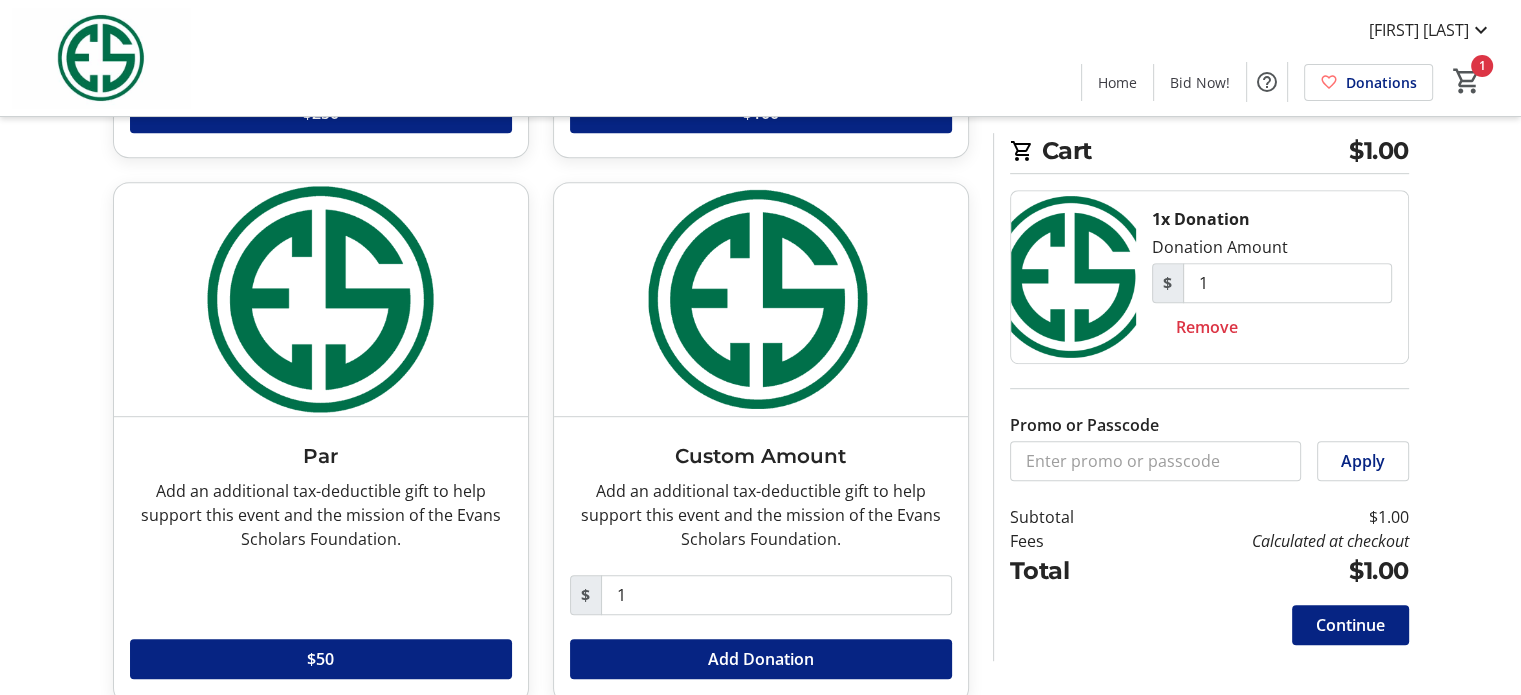 scroll, scrollTop: 1037, scrollLeft: 0, axis: vertical 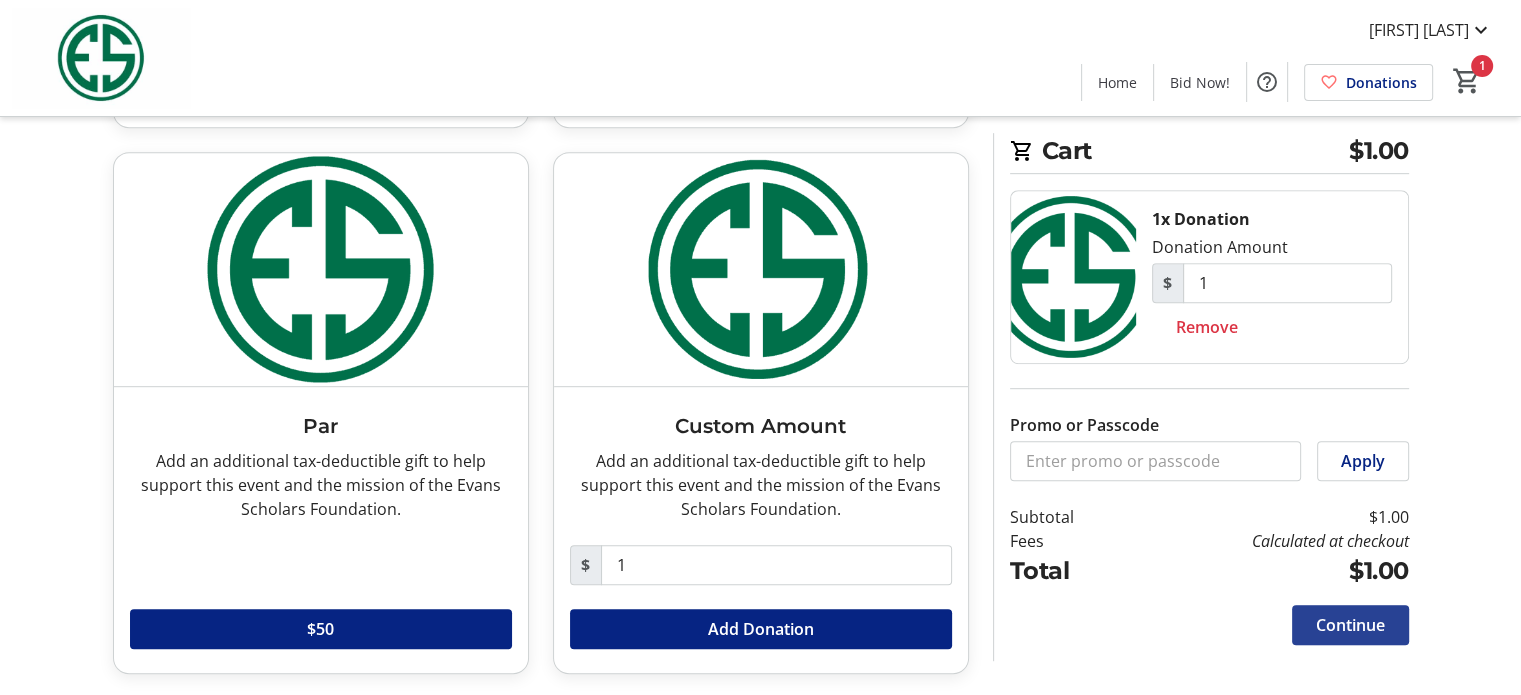 click on "Continue" 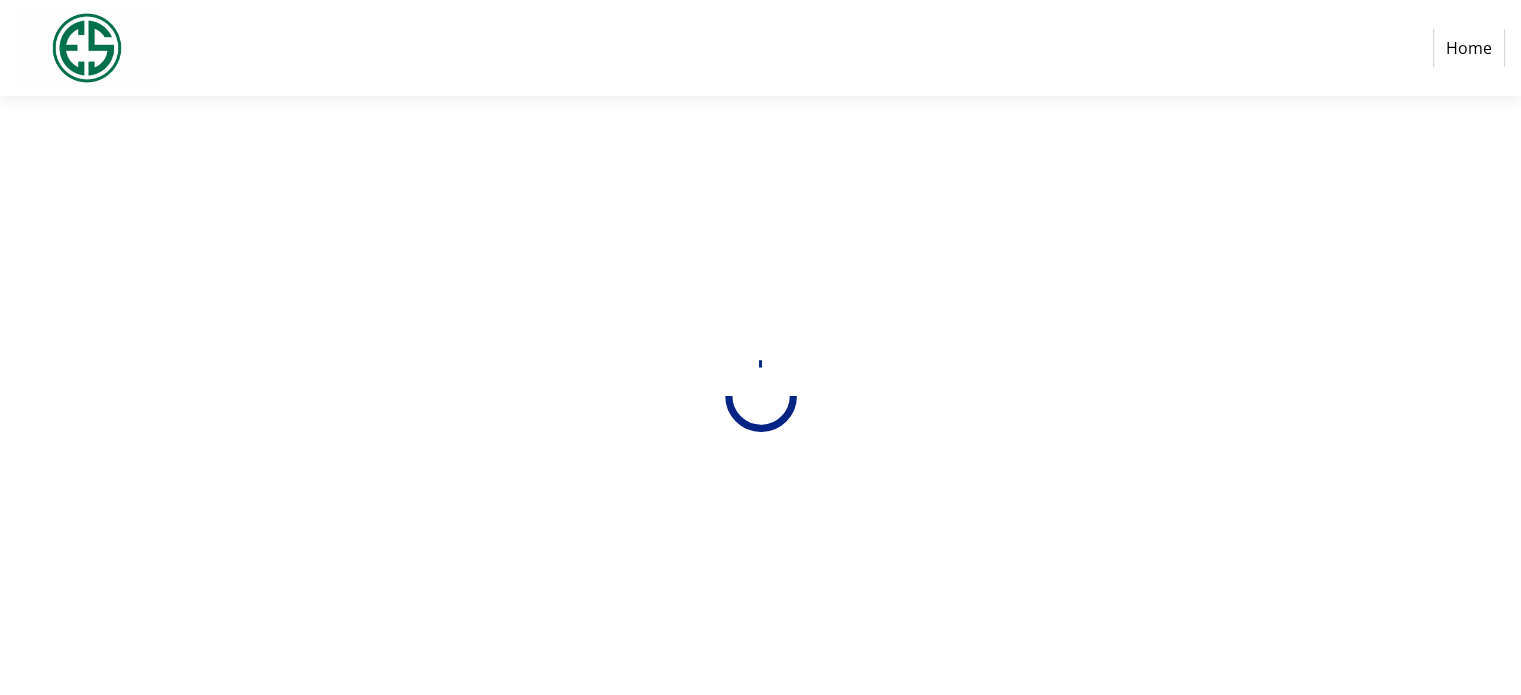 scroll, scrollTop: 0, scrollLeft: 0, axis: both 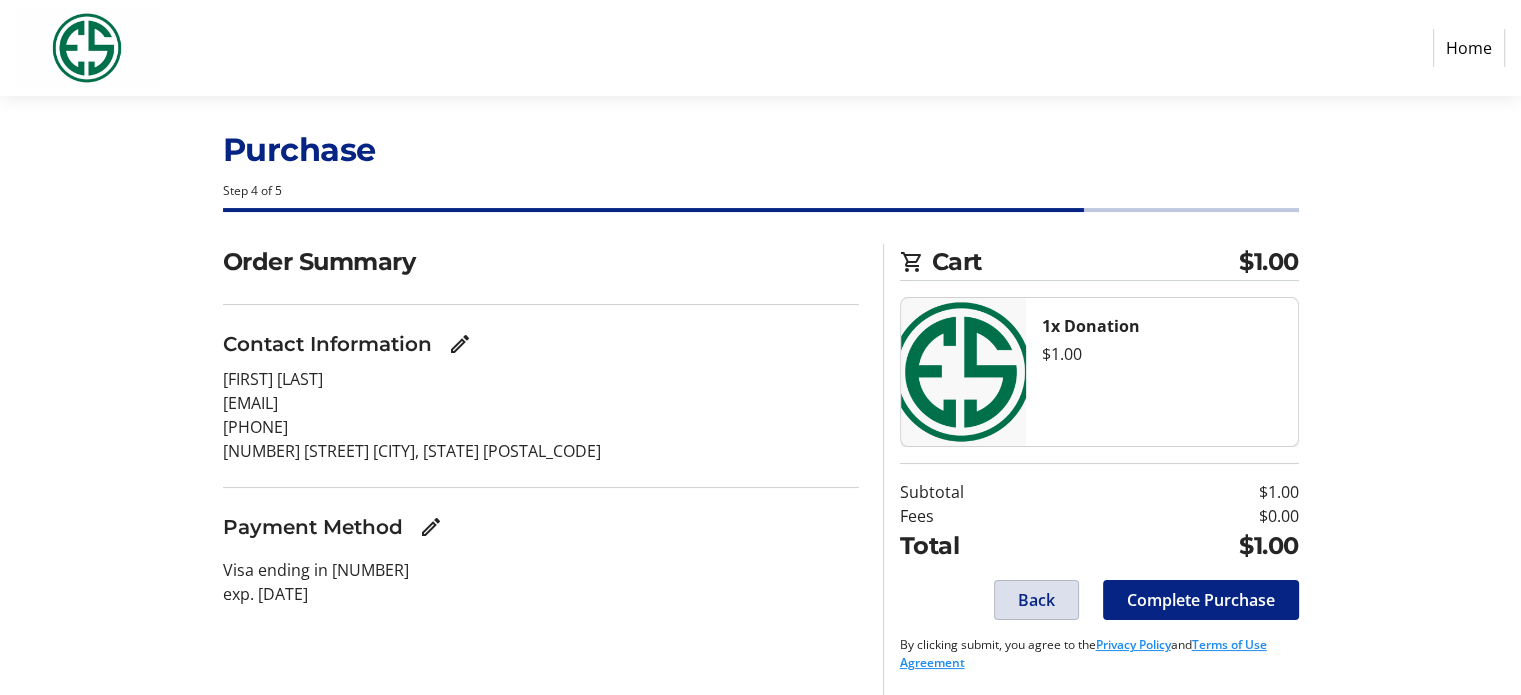 click on "Back" 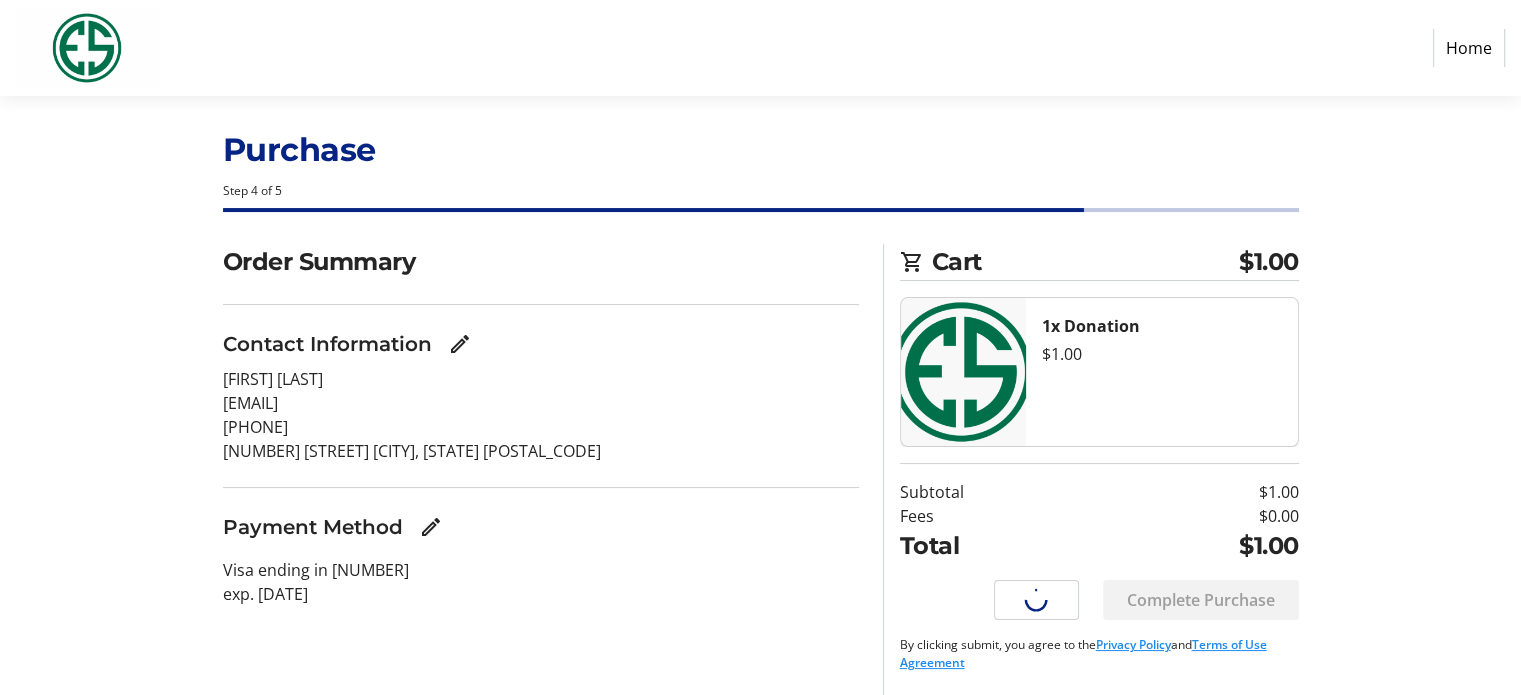 scroll, scrollTop: 0, scrollLeft: 0, axis: both 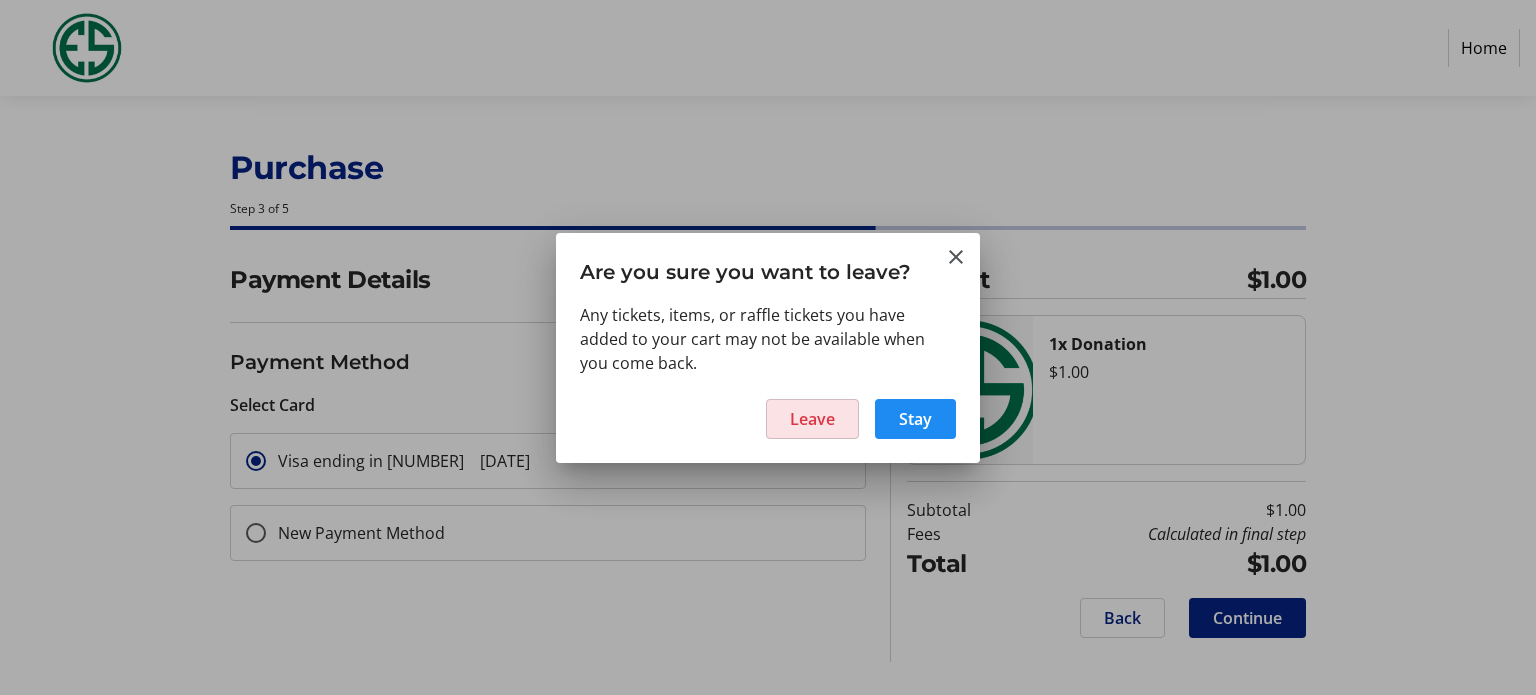 click on "Leave" at bounding box center [812, 419] 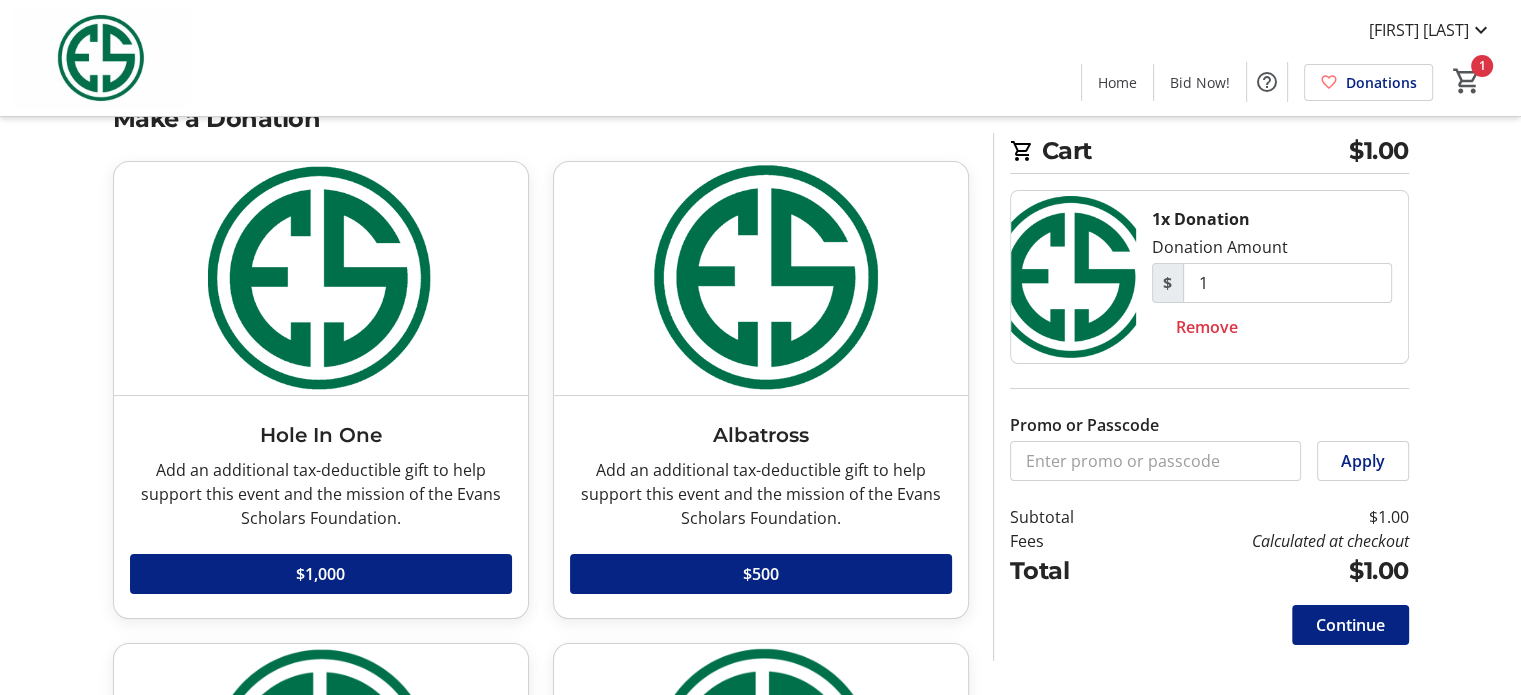 scroll, scrollTop: 100, scrollLeft: 0, axis: vertical 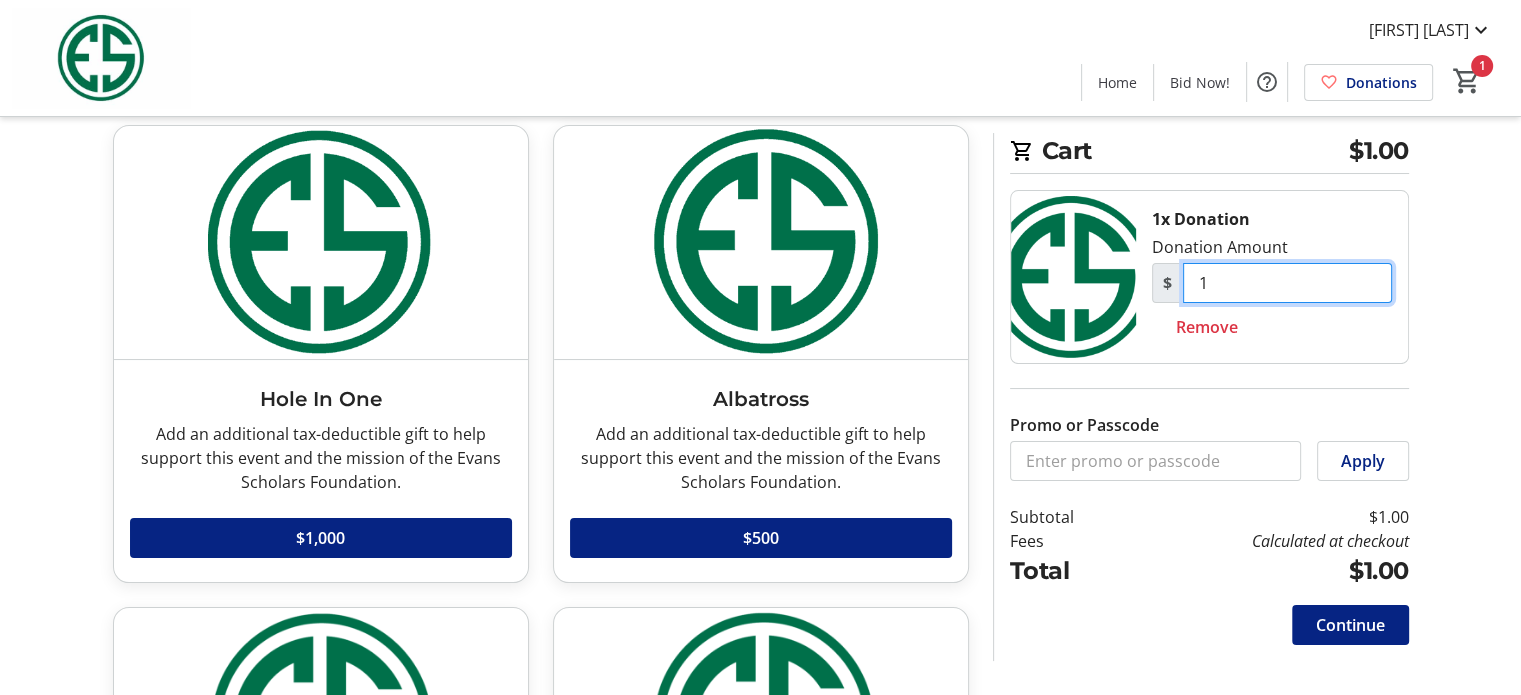 click on "1" at bounding box center (1287, 283) 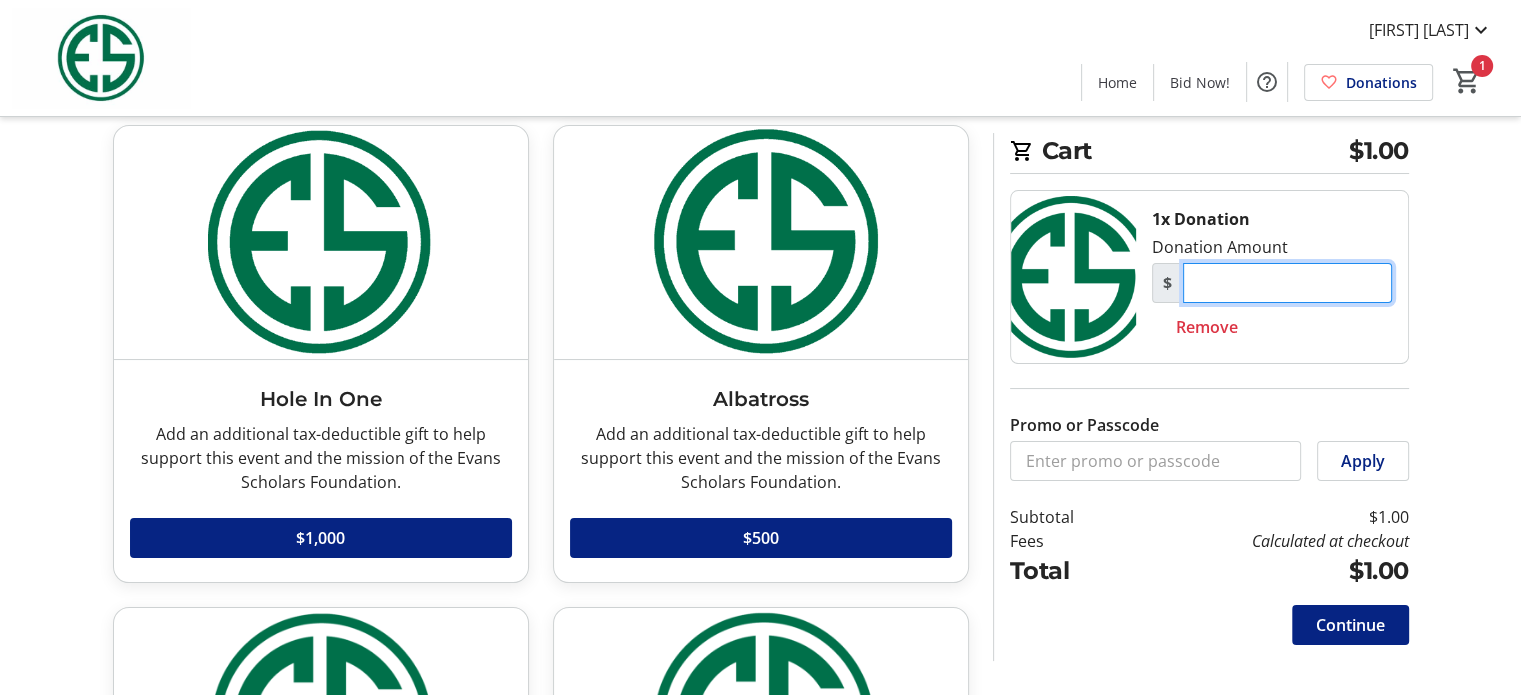 type 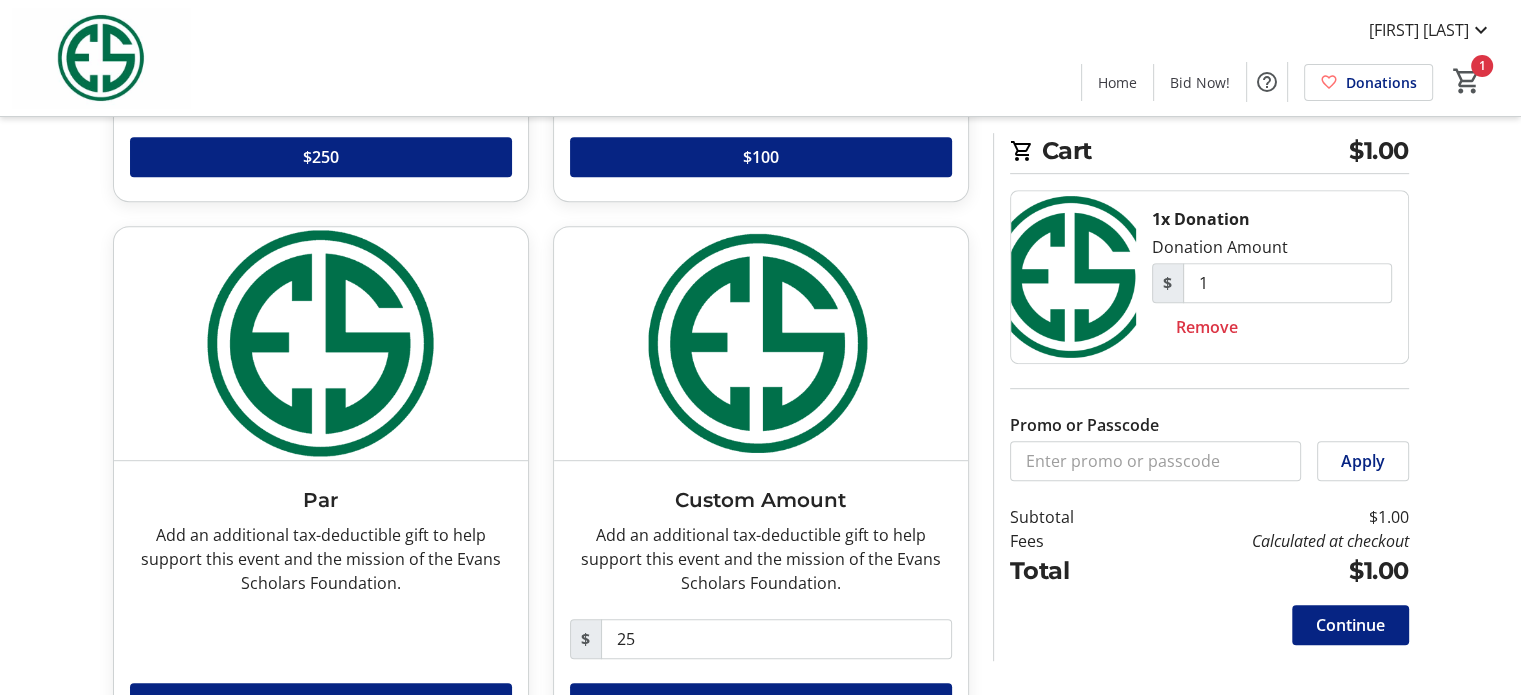 scroll, scrollTop: 1037, scrollLeft: 0, axis: vertical 